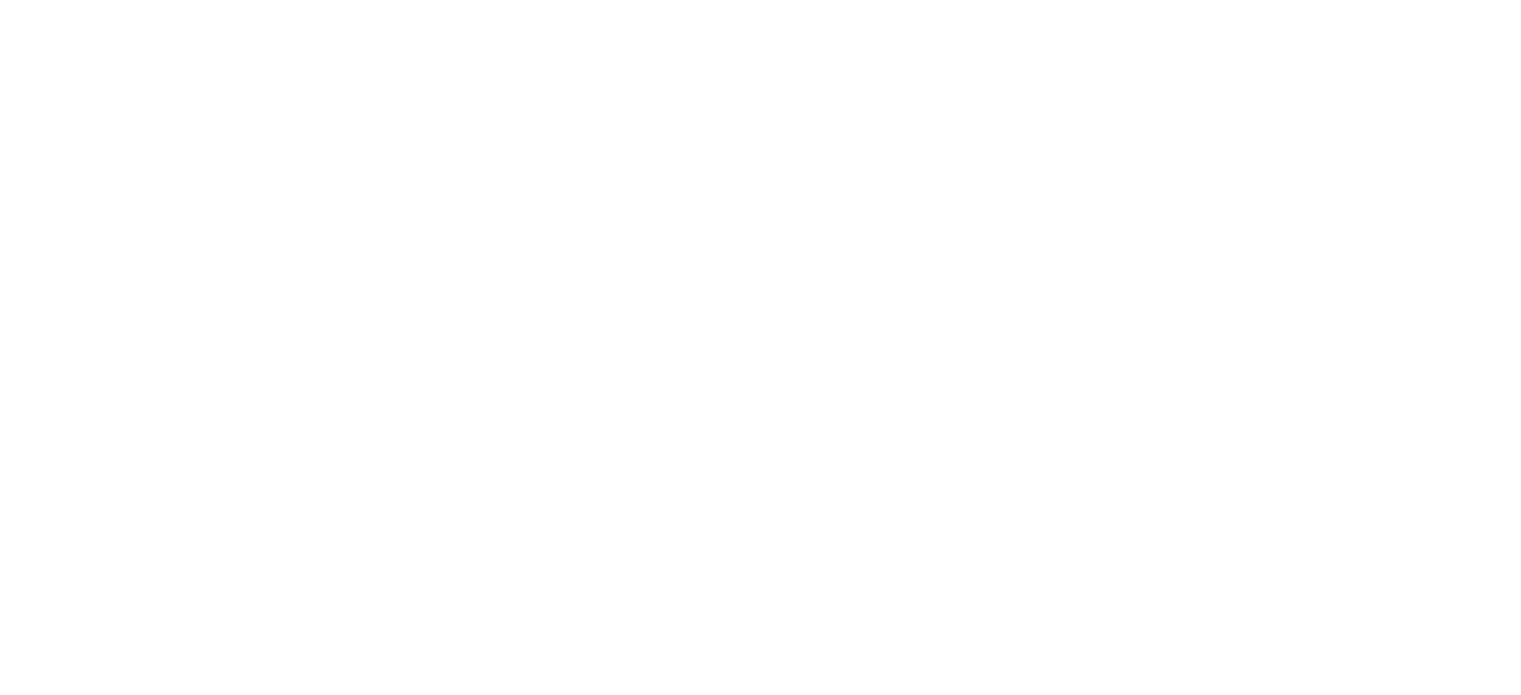 scroll, scrollTop: 0, scrollLeft: 0, axis: both 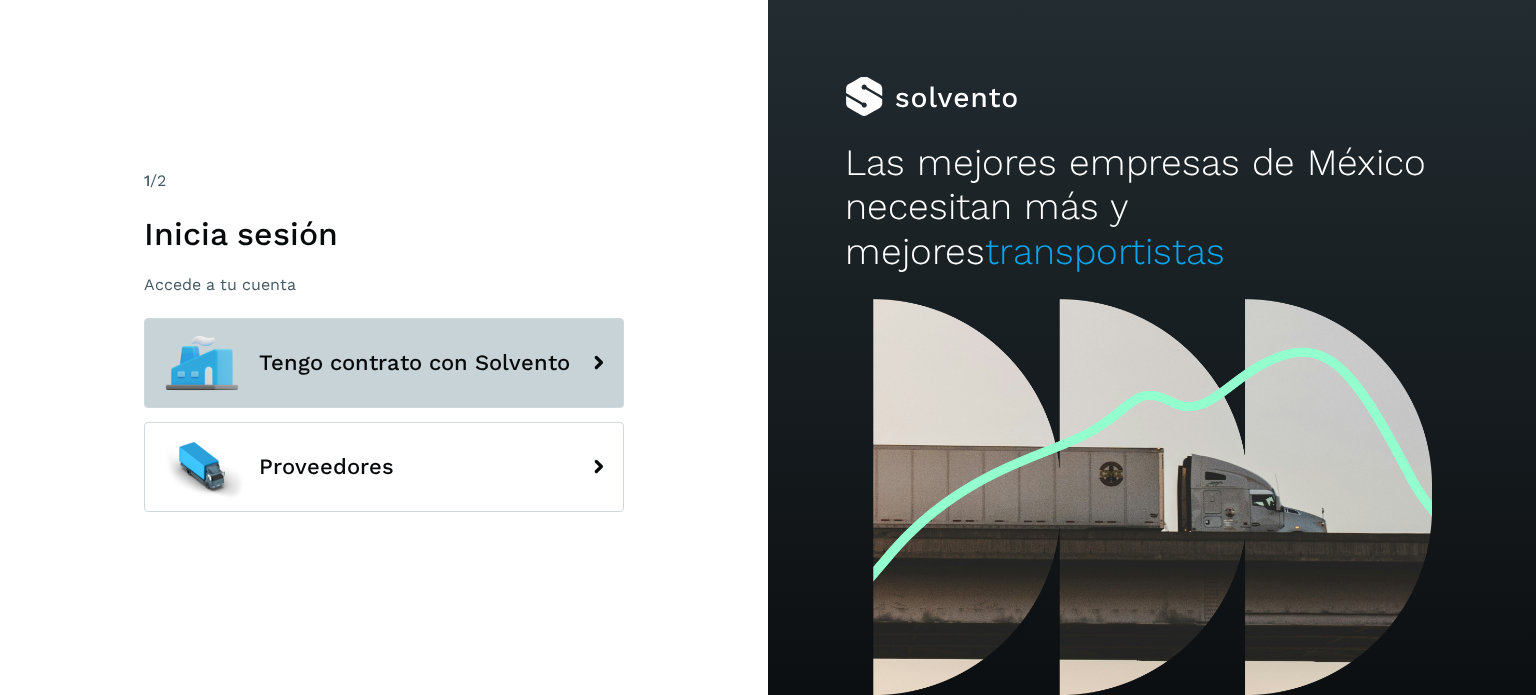 click on "Tengo contrato con Solvento" at bounding box center [384, 363] 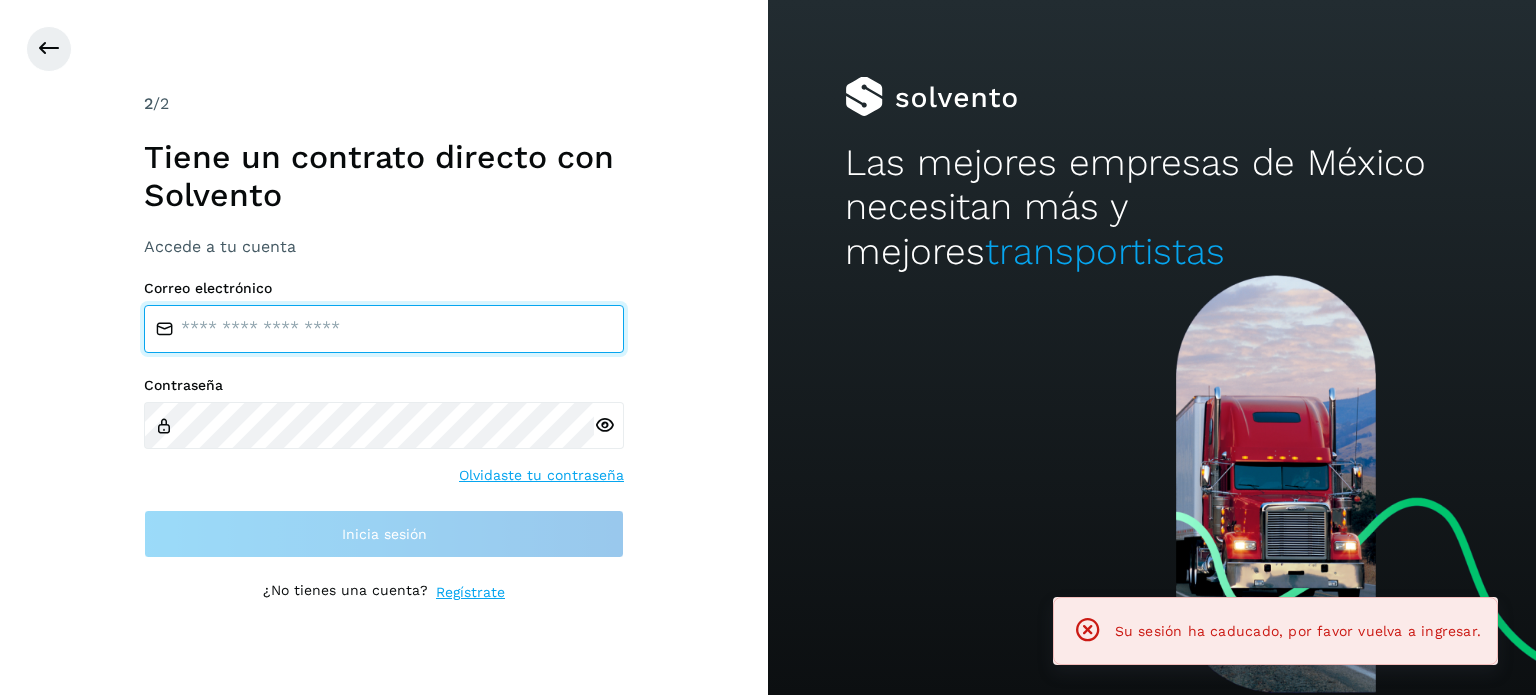 click at bounding box center (384, 329) 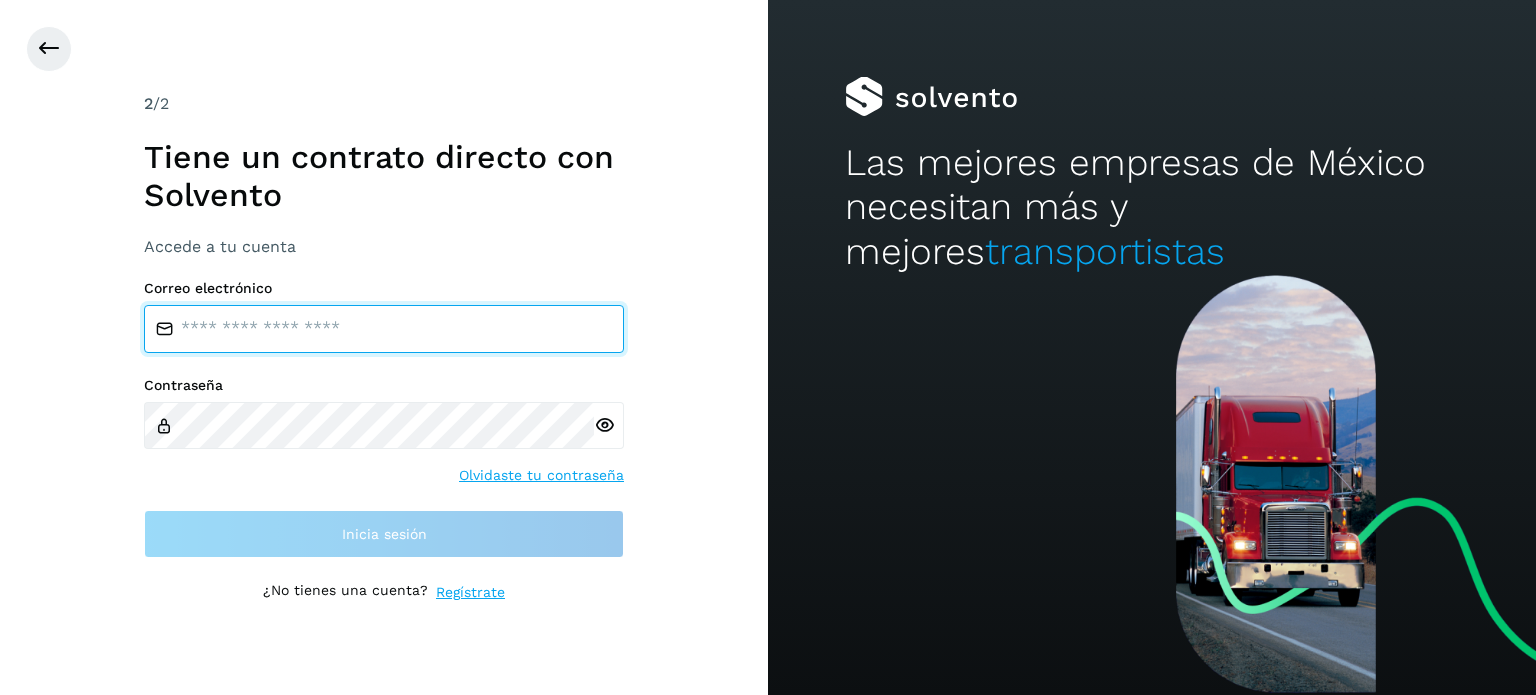type on "**********" 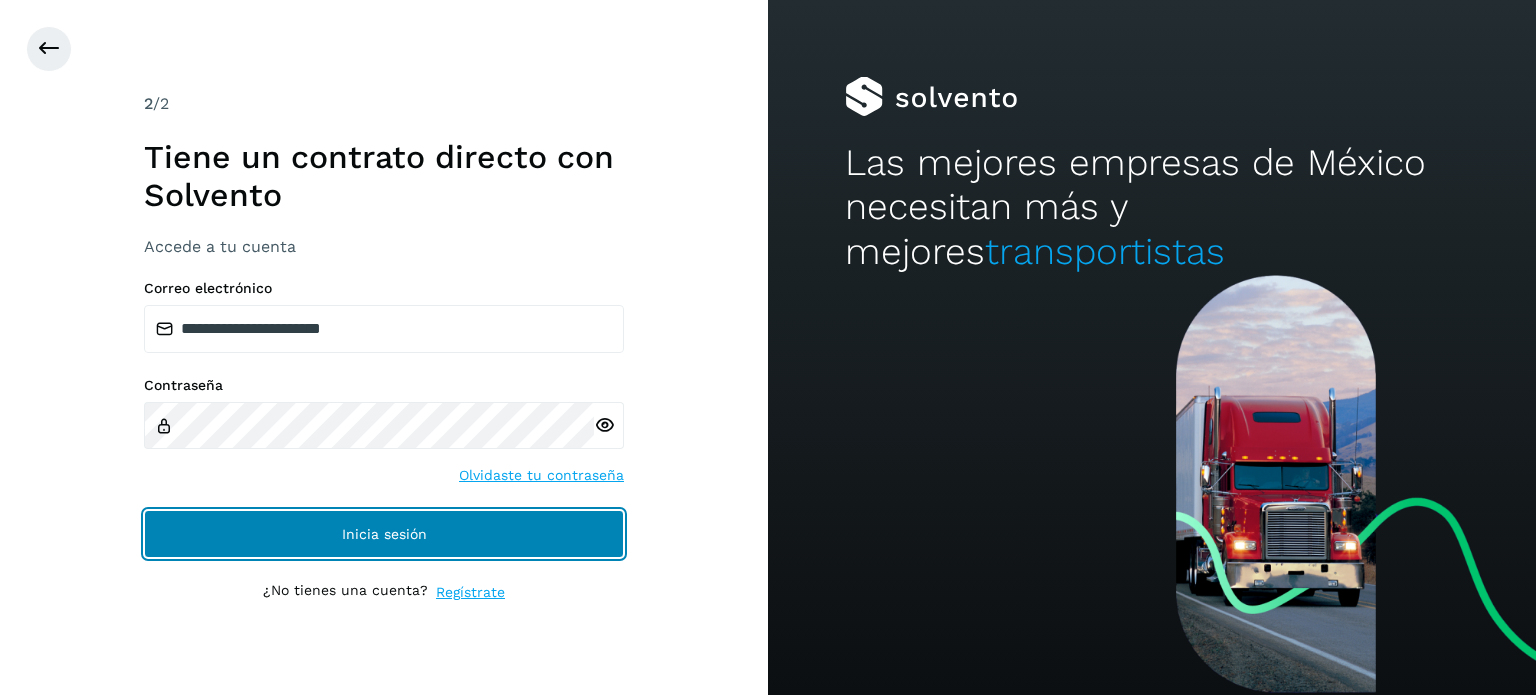 click on "Inicia sesión" at bounding box center [384, 534] 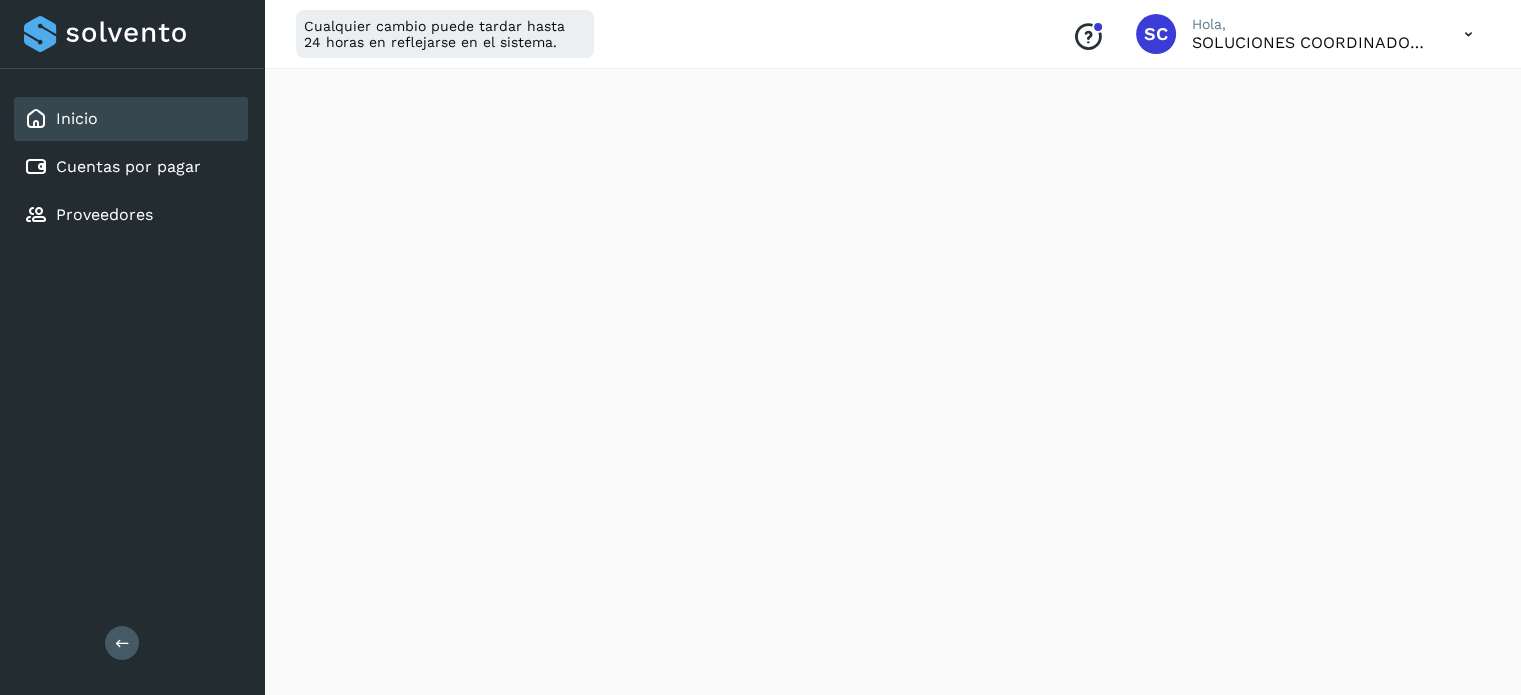 scroll, scrollTop: 1108, scrollLeft: 0, axis: vertical 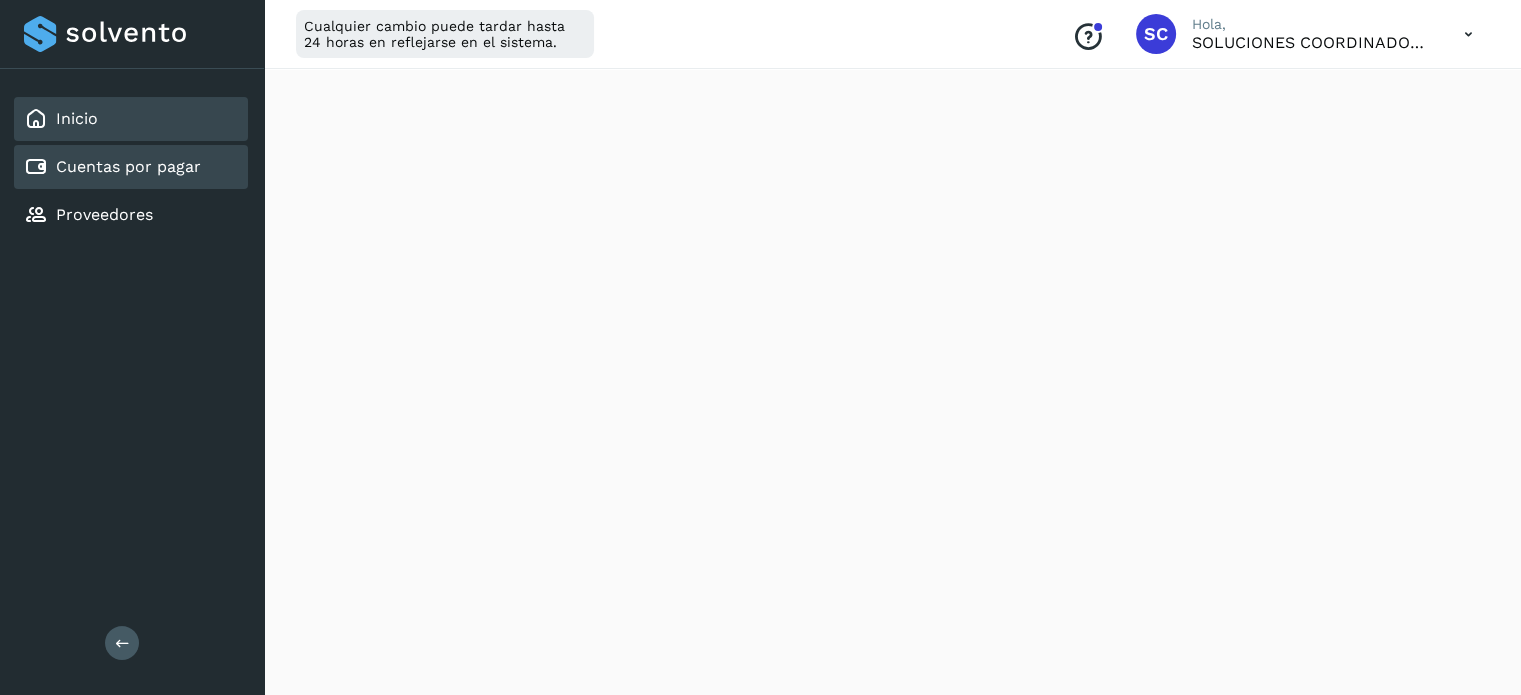 click on "Cuentas por pagar" 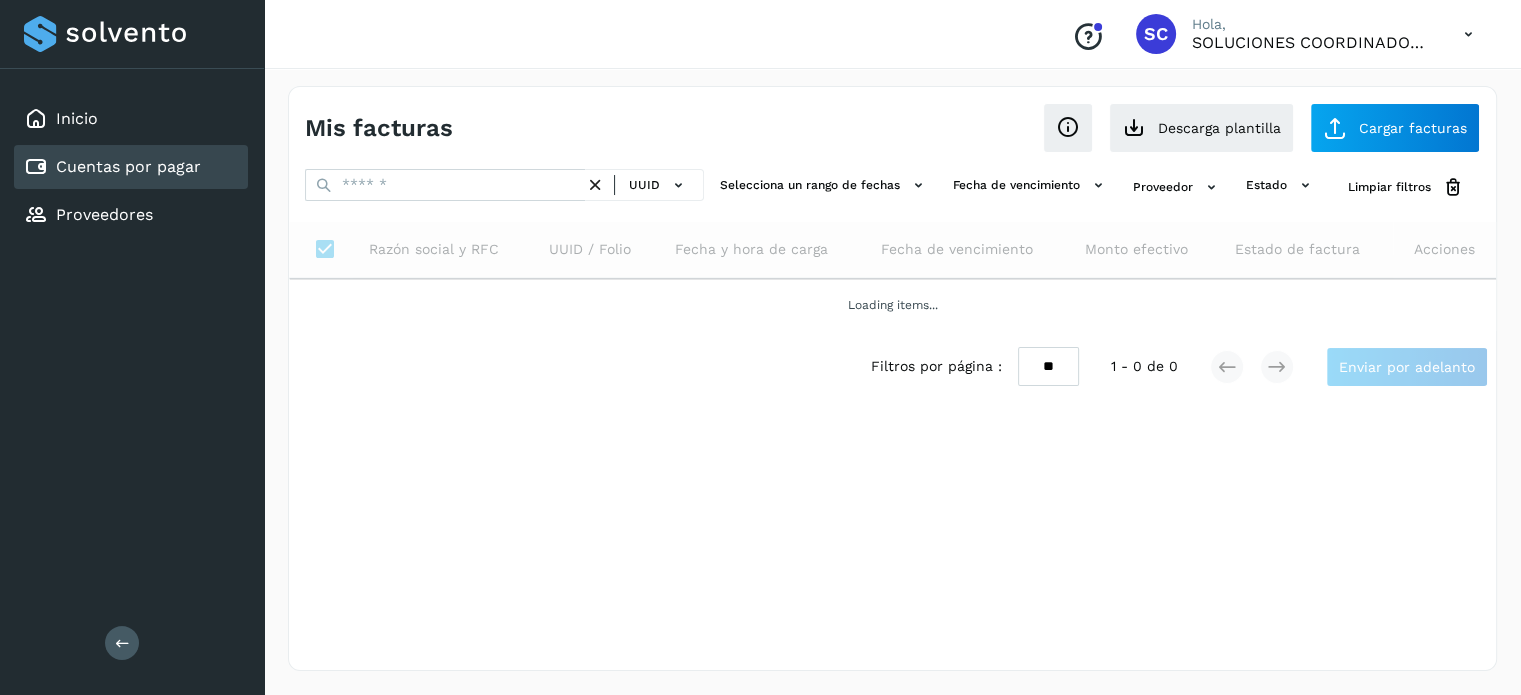 scroll, scrollTop: 0, scrollLeft: 0, axis: both 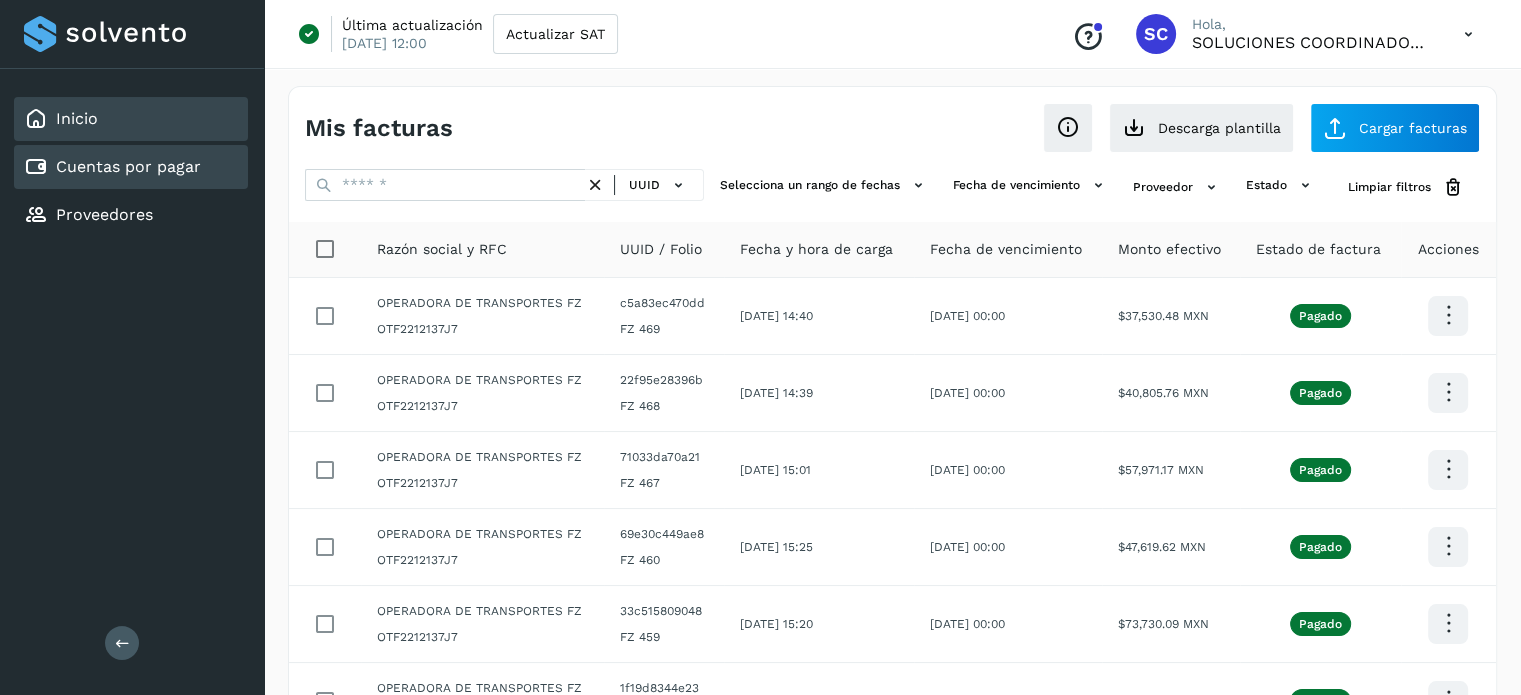 click on "Inicio" 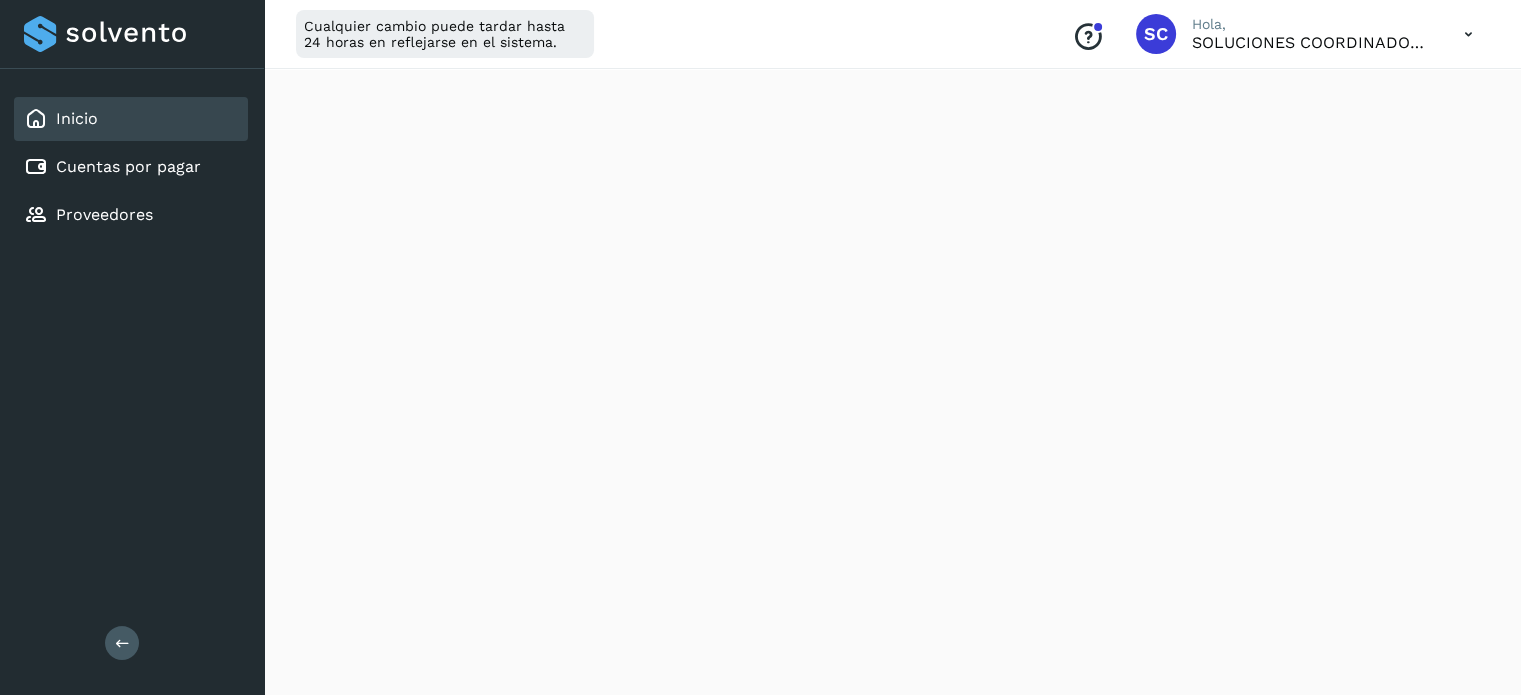 scroll, scrollTop: 300, scrollLeft: 0, axis: vertical 